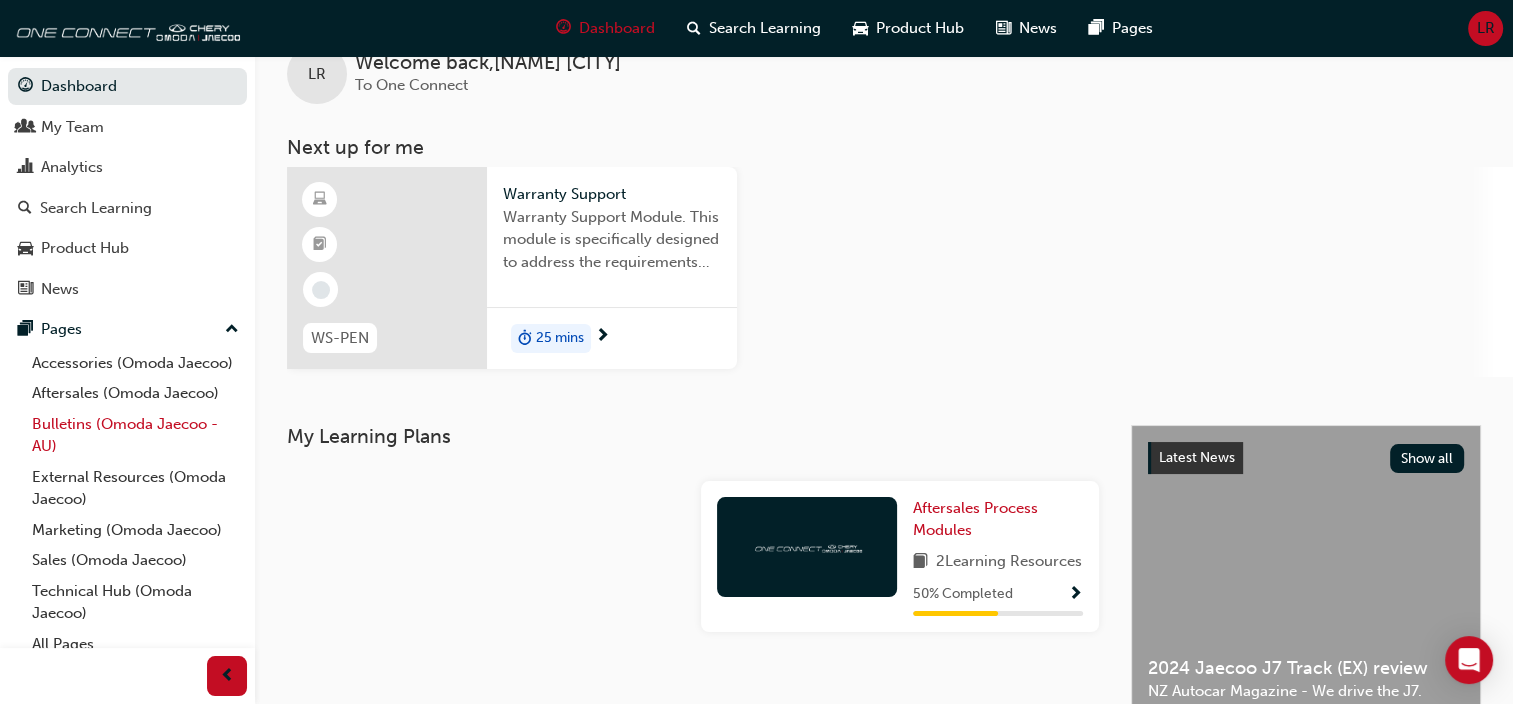 scroll, scrollTop: 0, scrollLeft: 0, axis: both 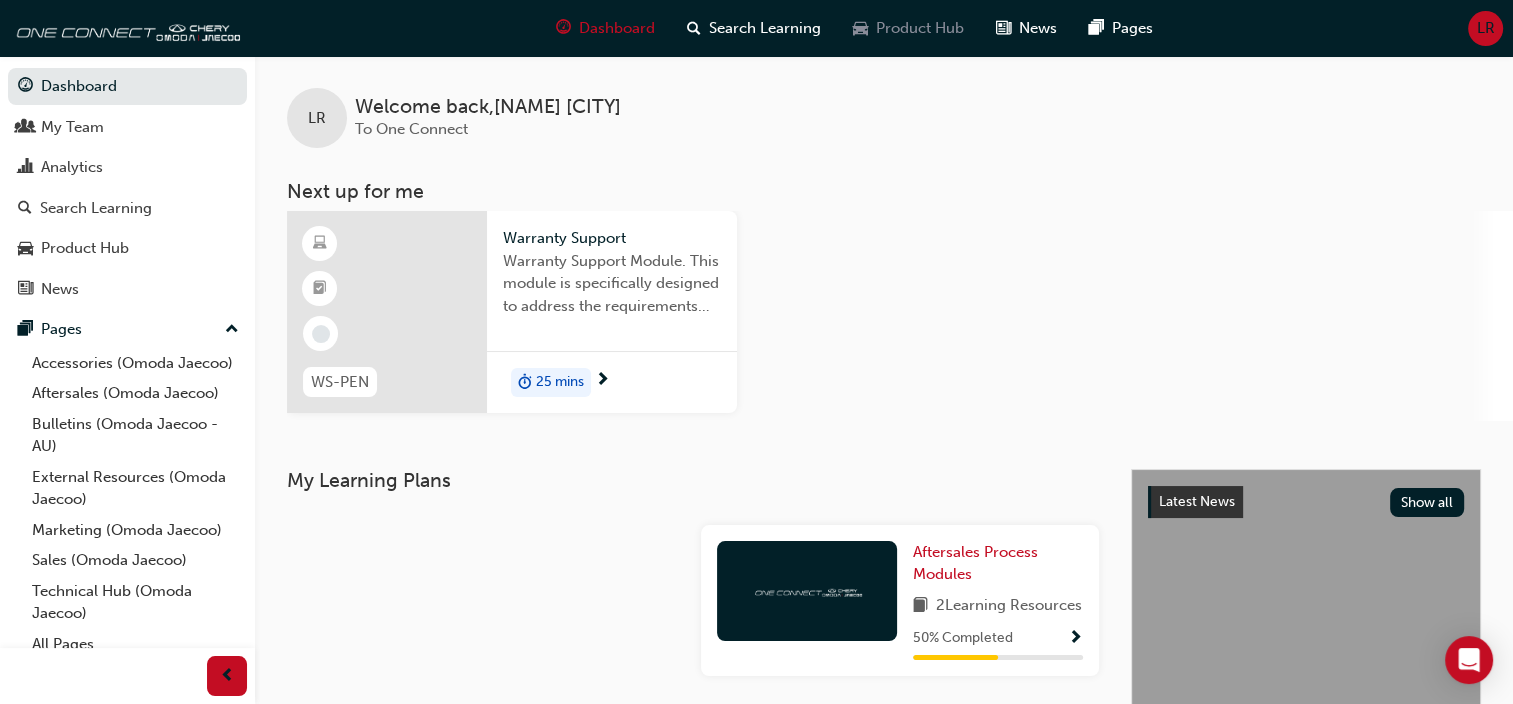 click on "Product Hub" at bounding box center [920, 28] 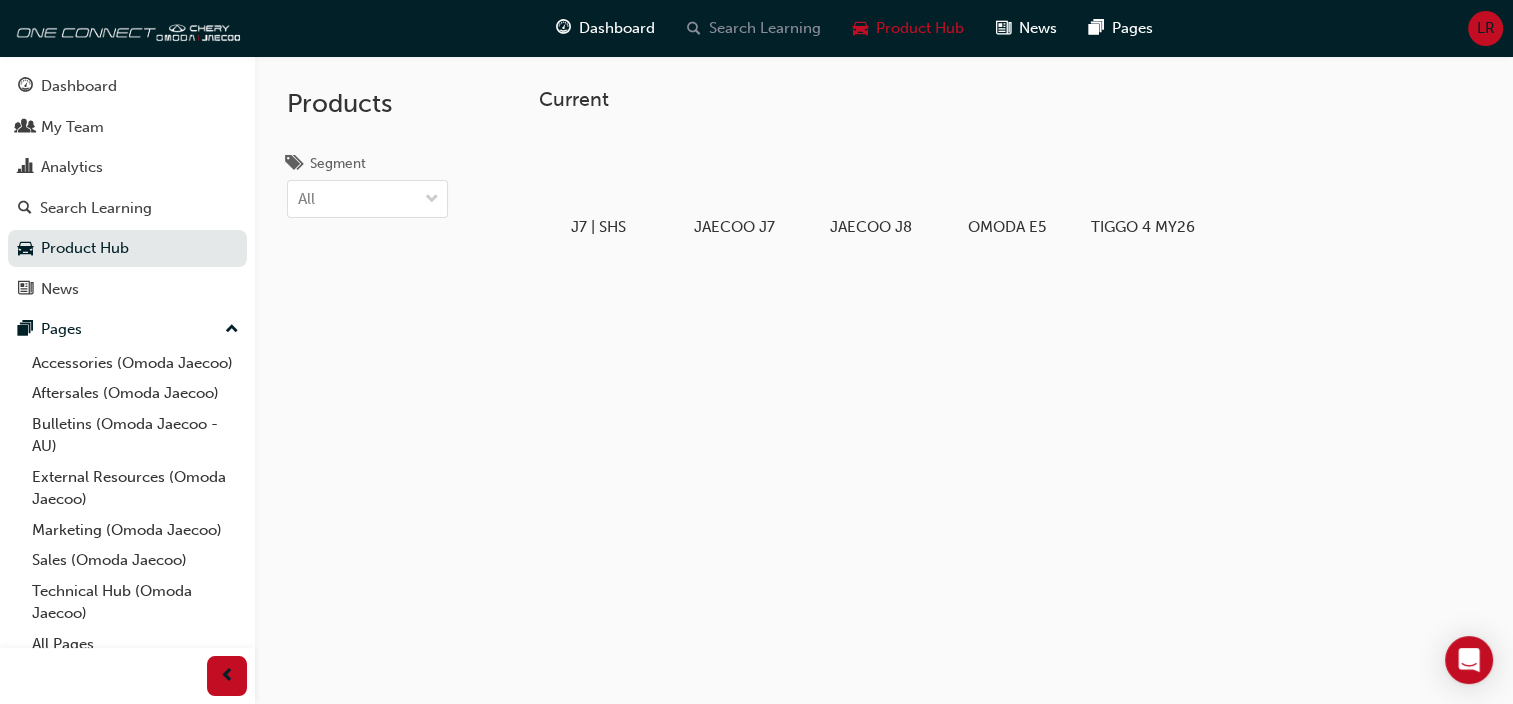 click on "Search Learning" at bounding box center (765, 28) 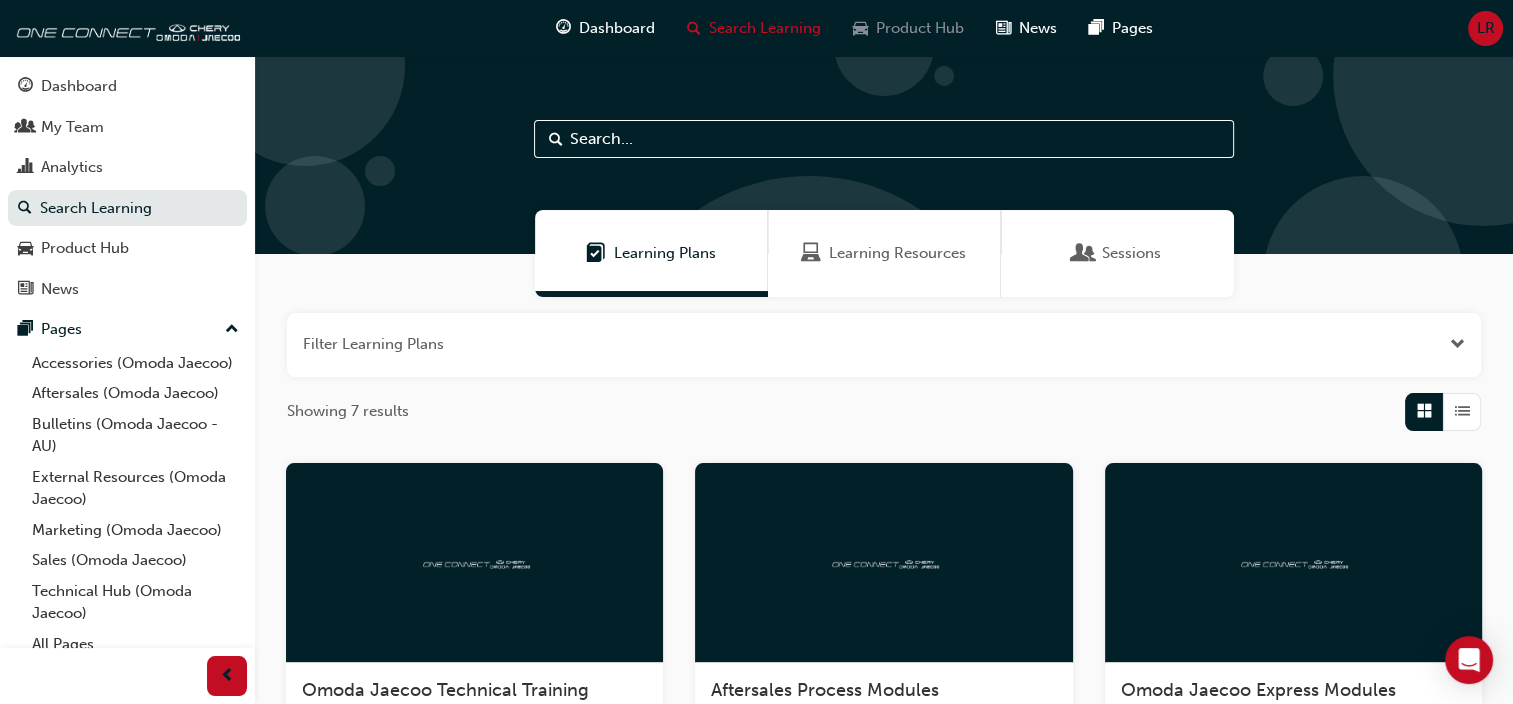click on "Product Hub" at bounding box center (920, 28) 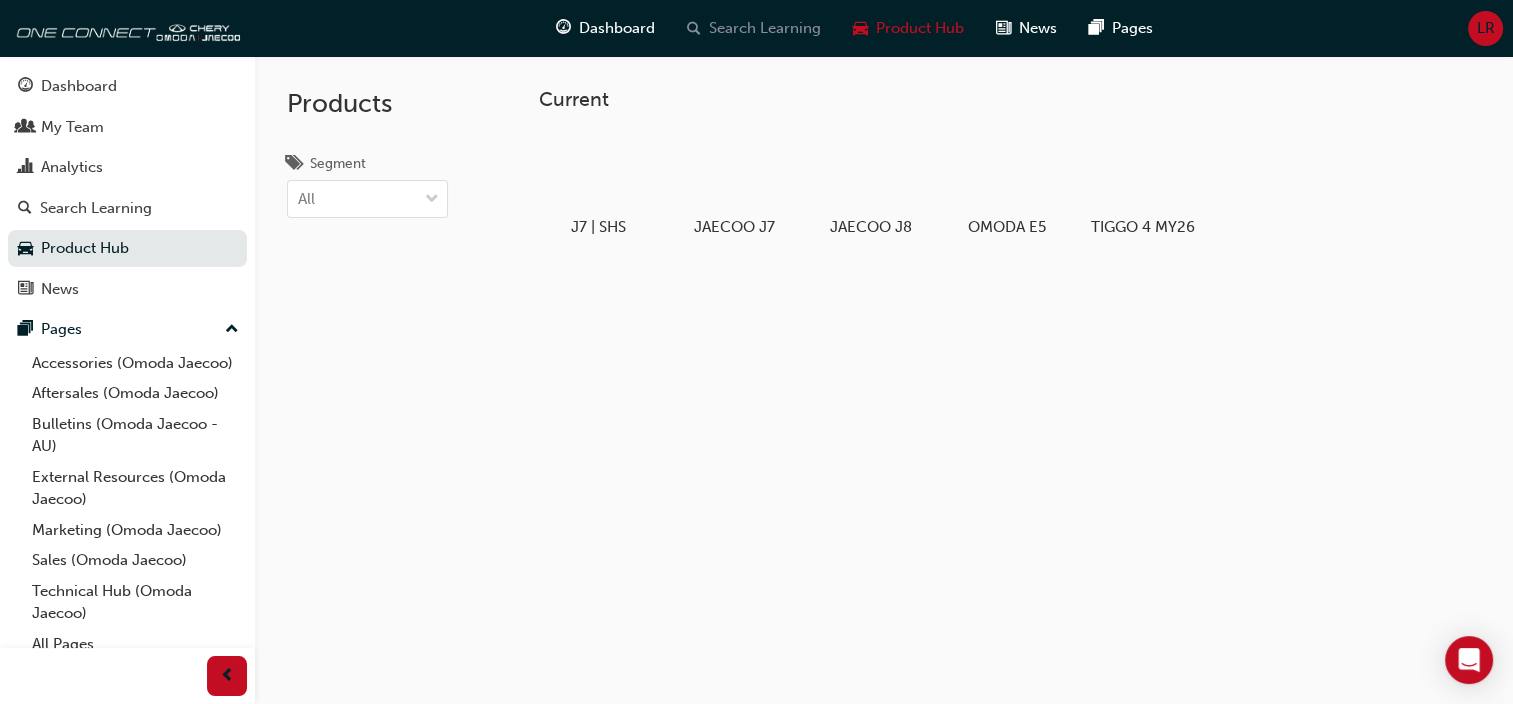 click on "Search Learning" at bounding box center (765, 28) 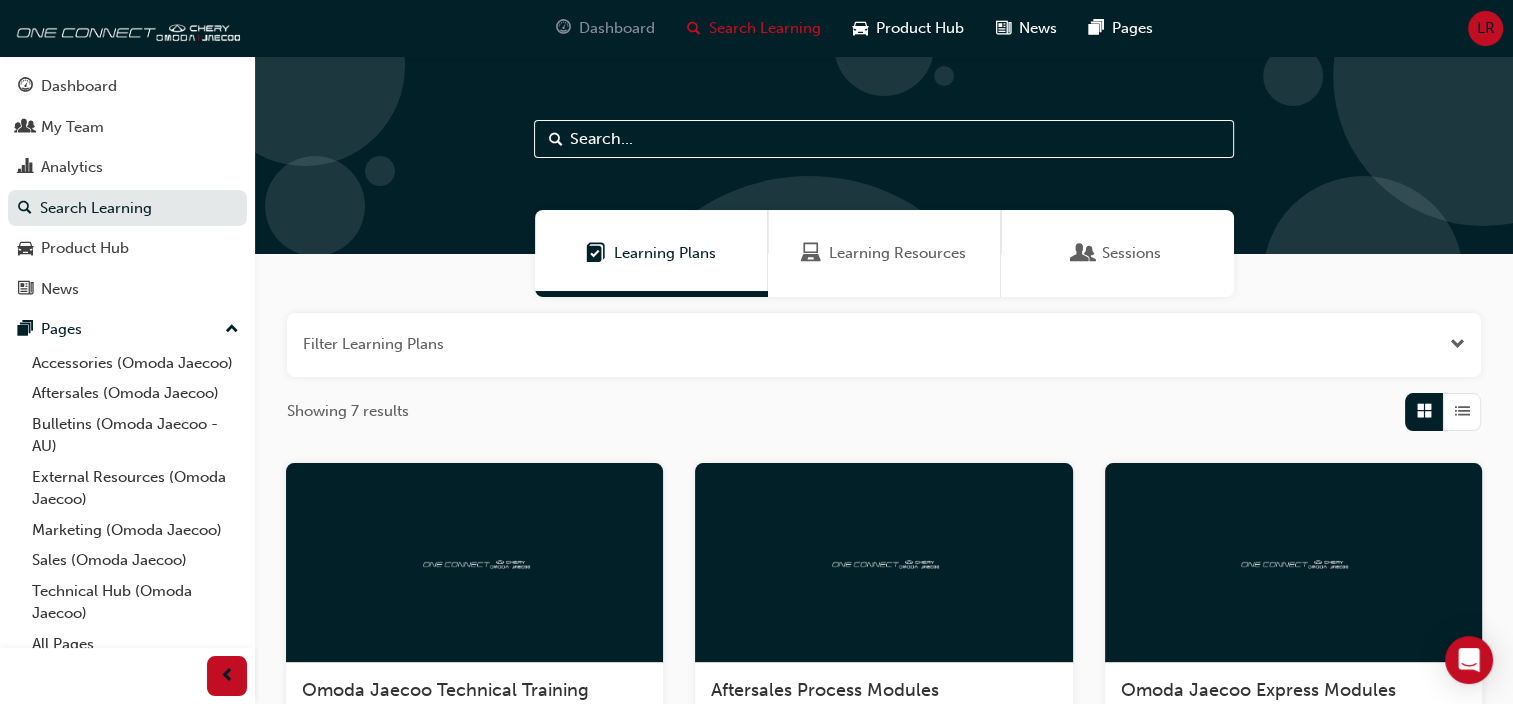 click on "Dashboard" at bounding box center (617, 28) 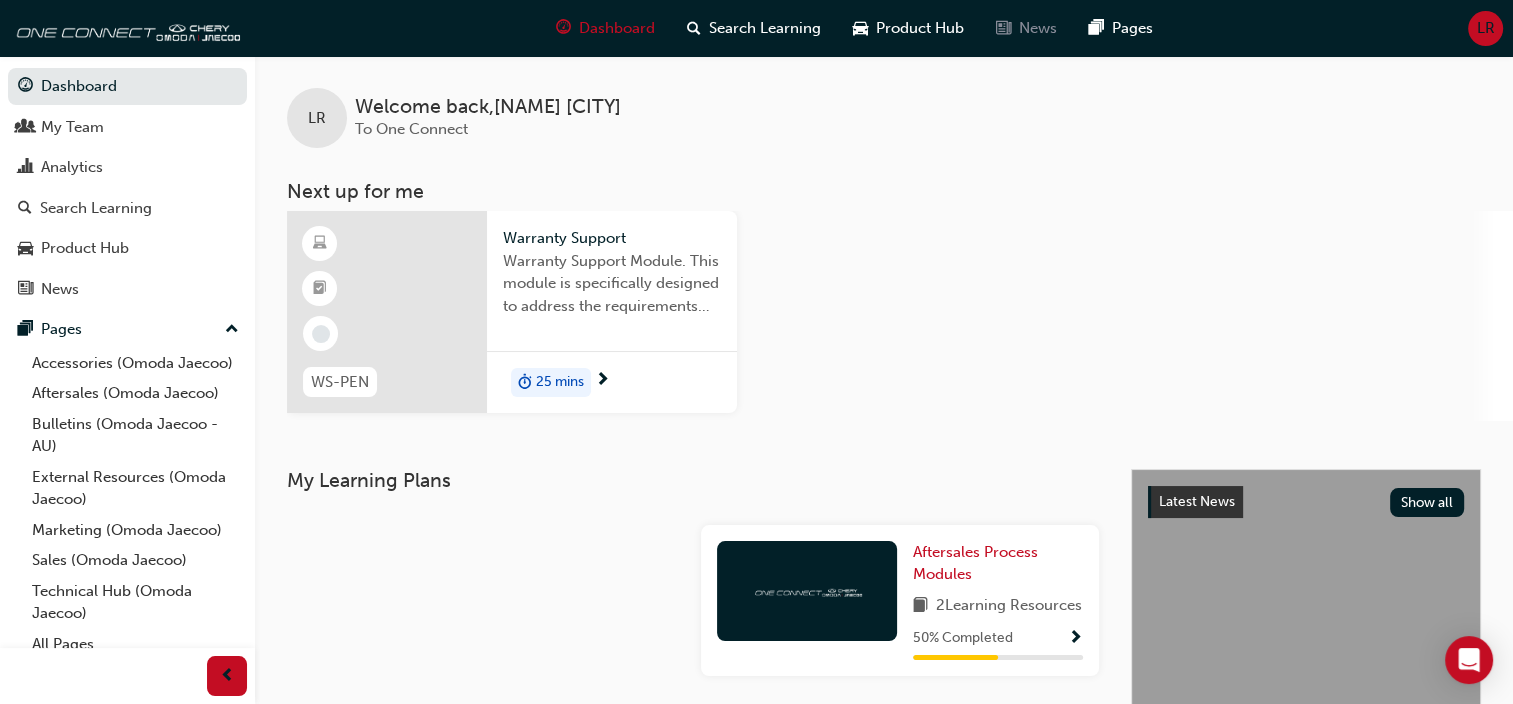 click on "News" at bounding box center [1038, 28] 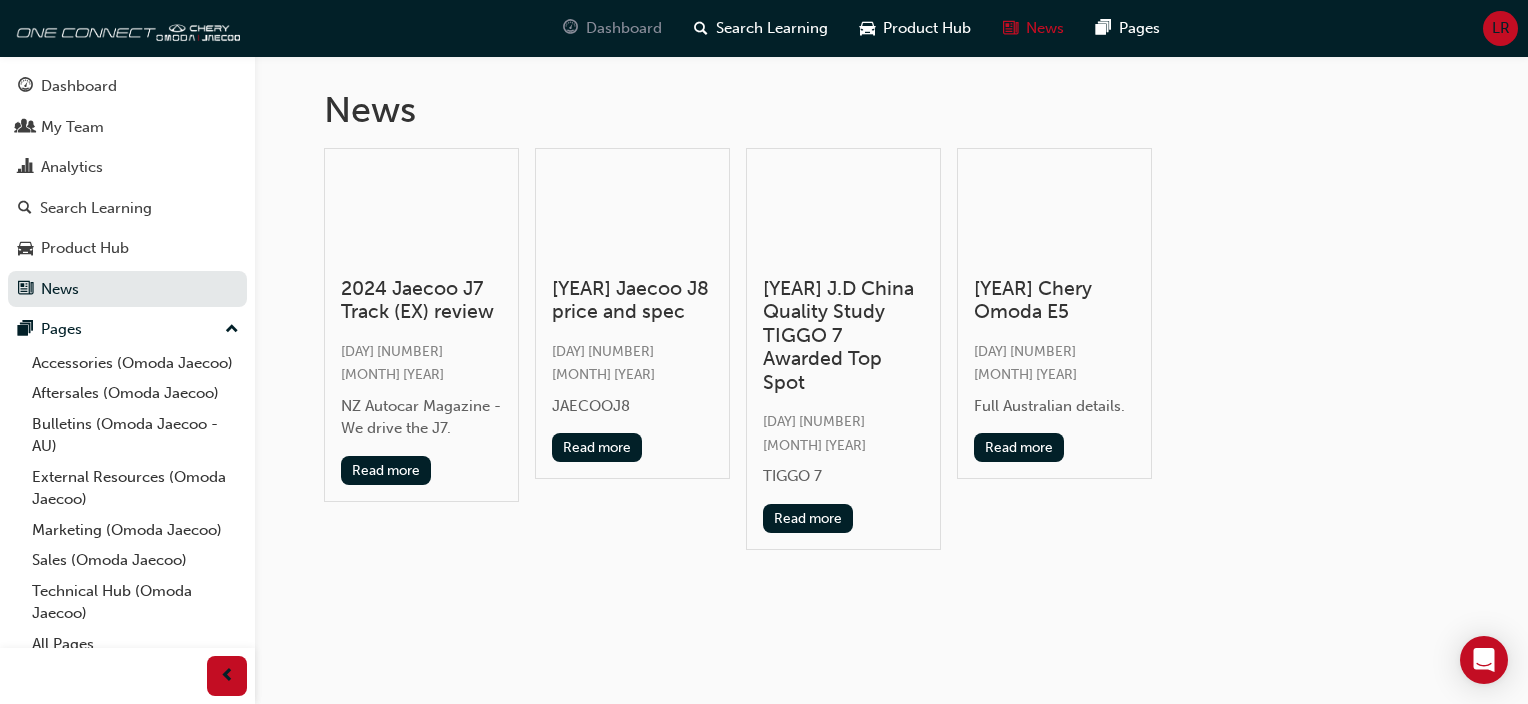 click on "Dashboard" at bounding box center [624, 28] 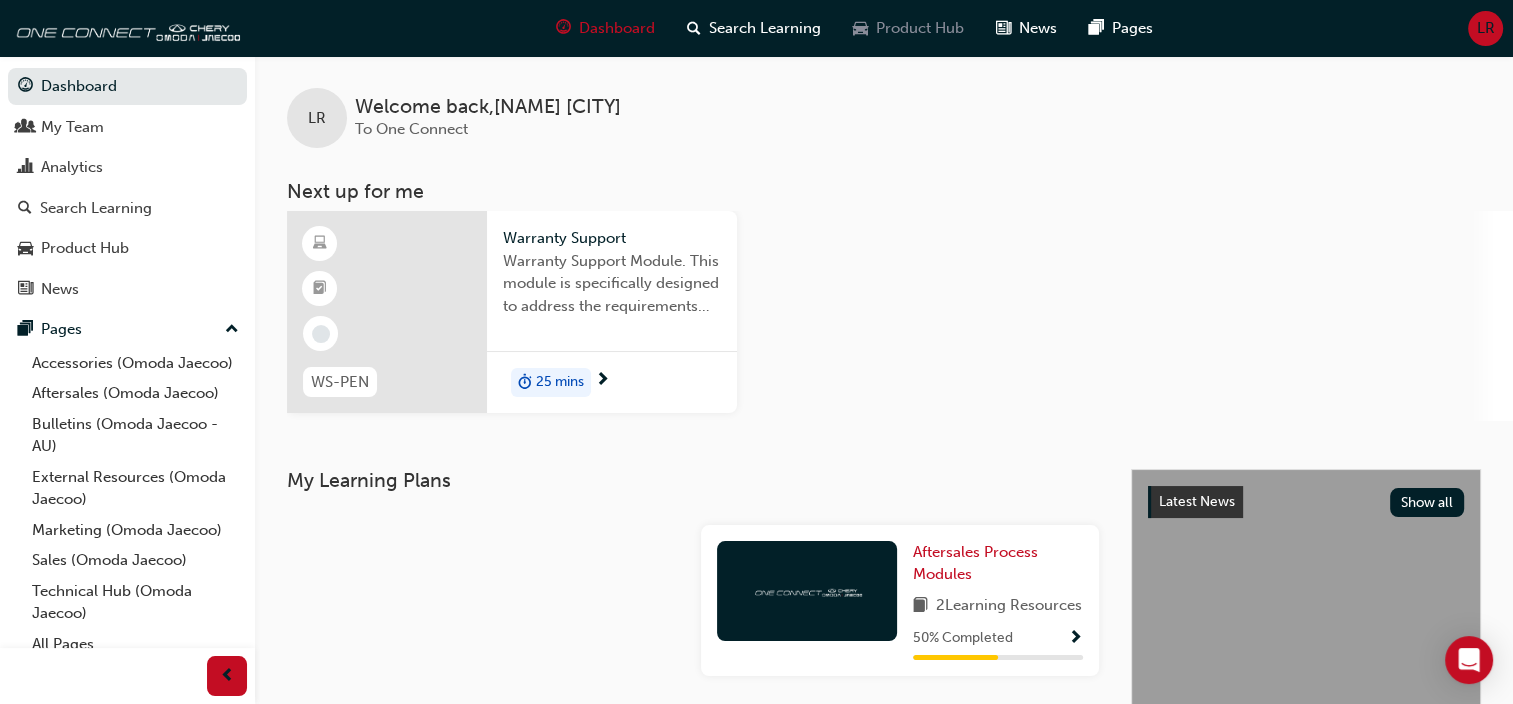 click on "Product Hub" at bounding box center (920, 28) 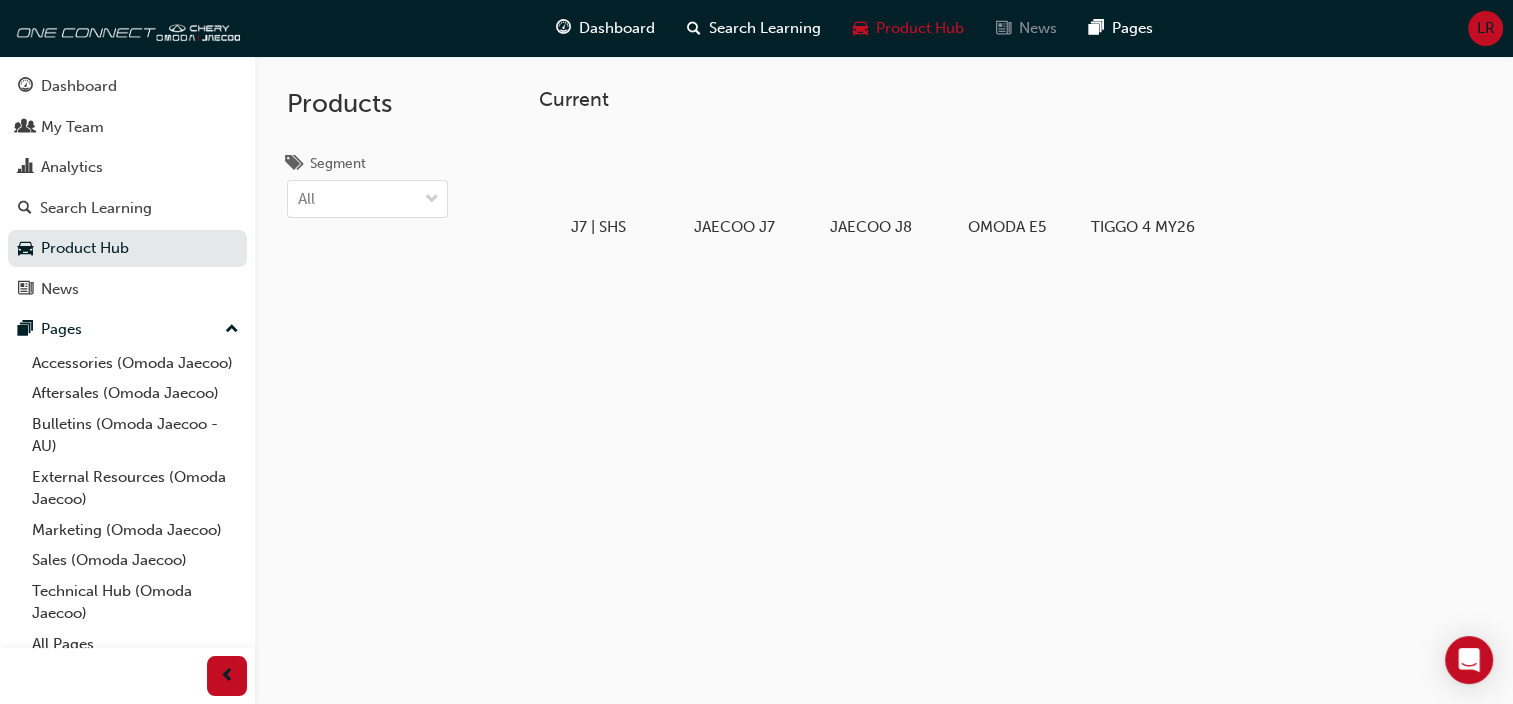 click on "News" at bounding box center [1038, 28] 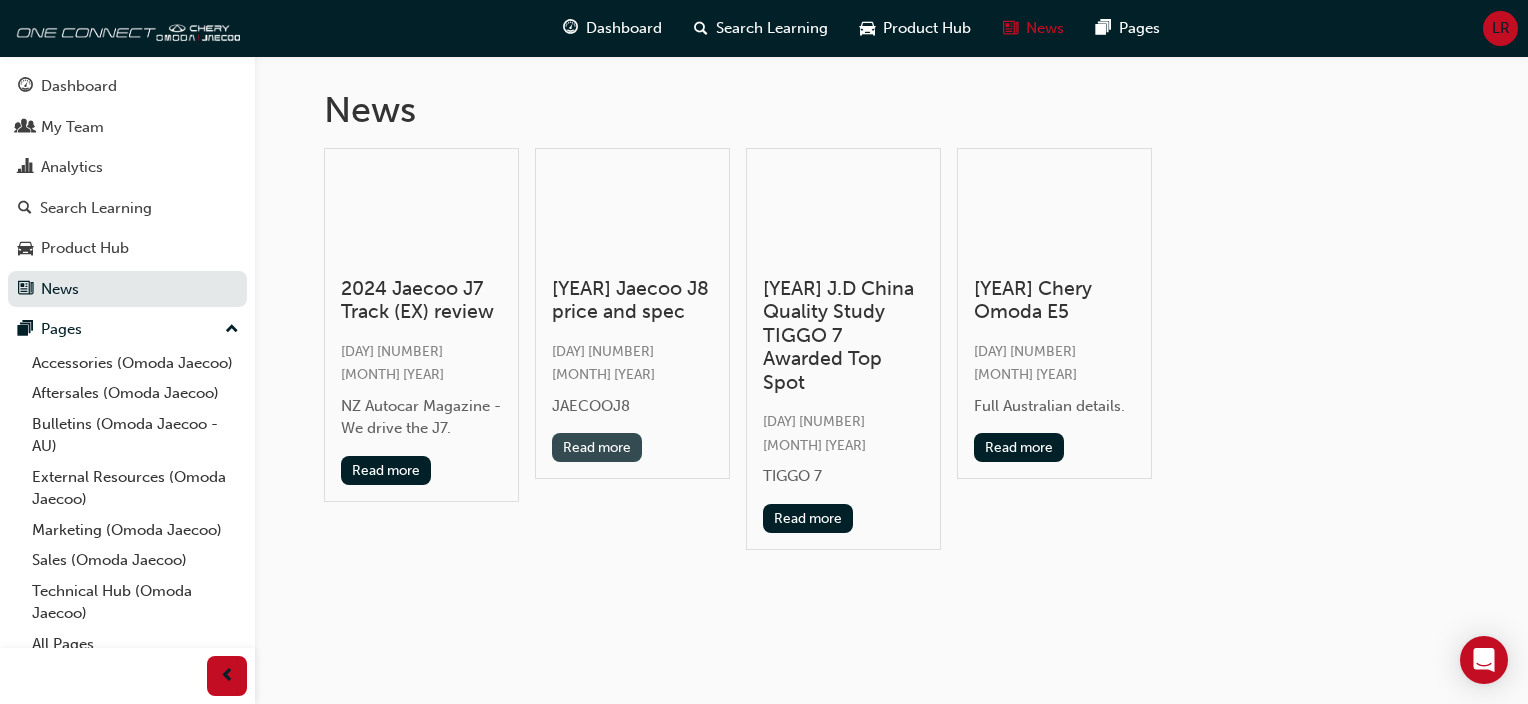 click on "Read more" at bounding box center (597, 447) 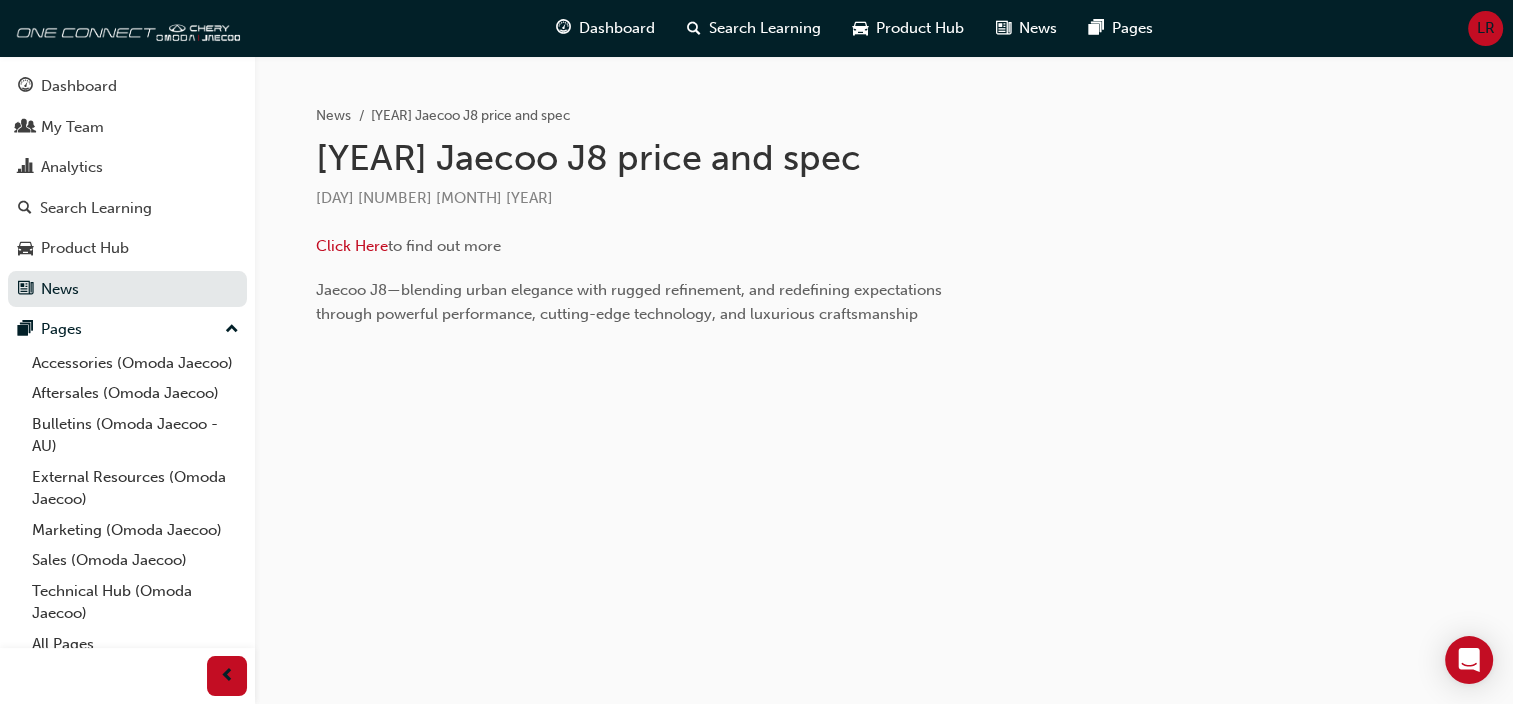 scroll, scrollTop: 0, scrollLeft: 0, axis: both 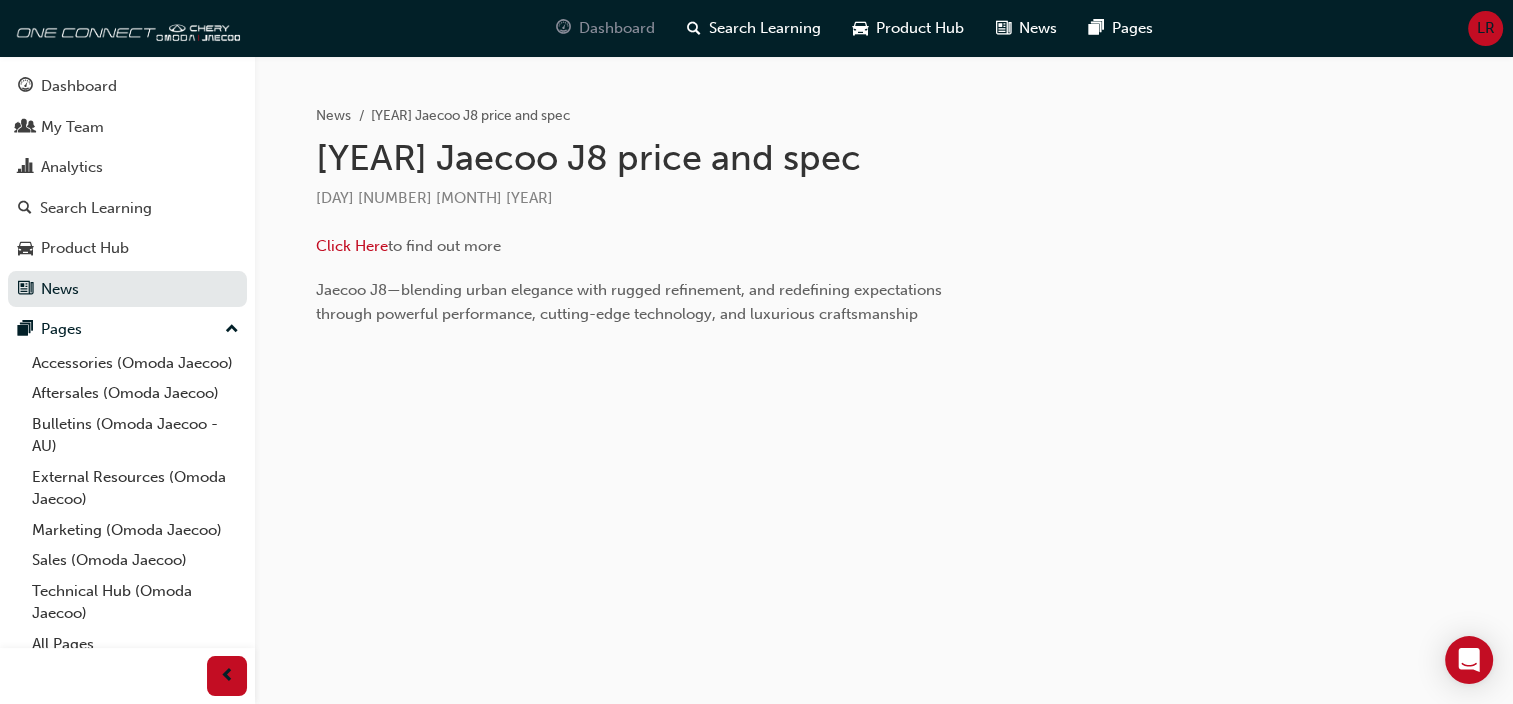 click on "Dashboard" at bounding box center (617, 28) 